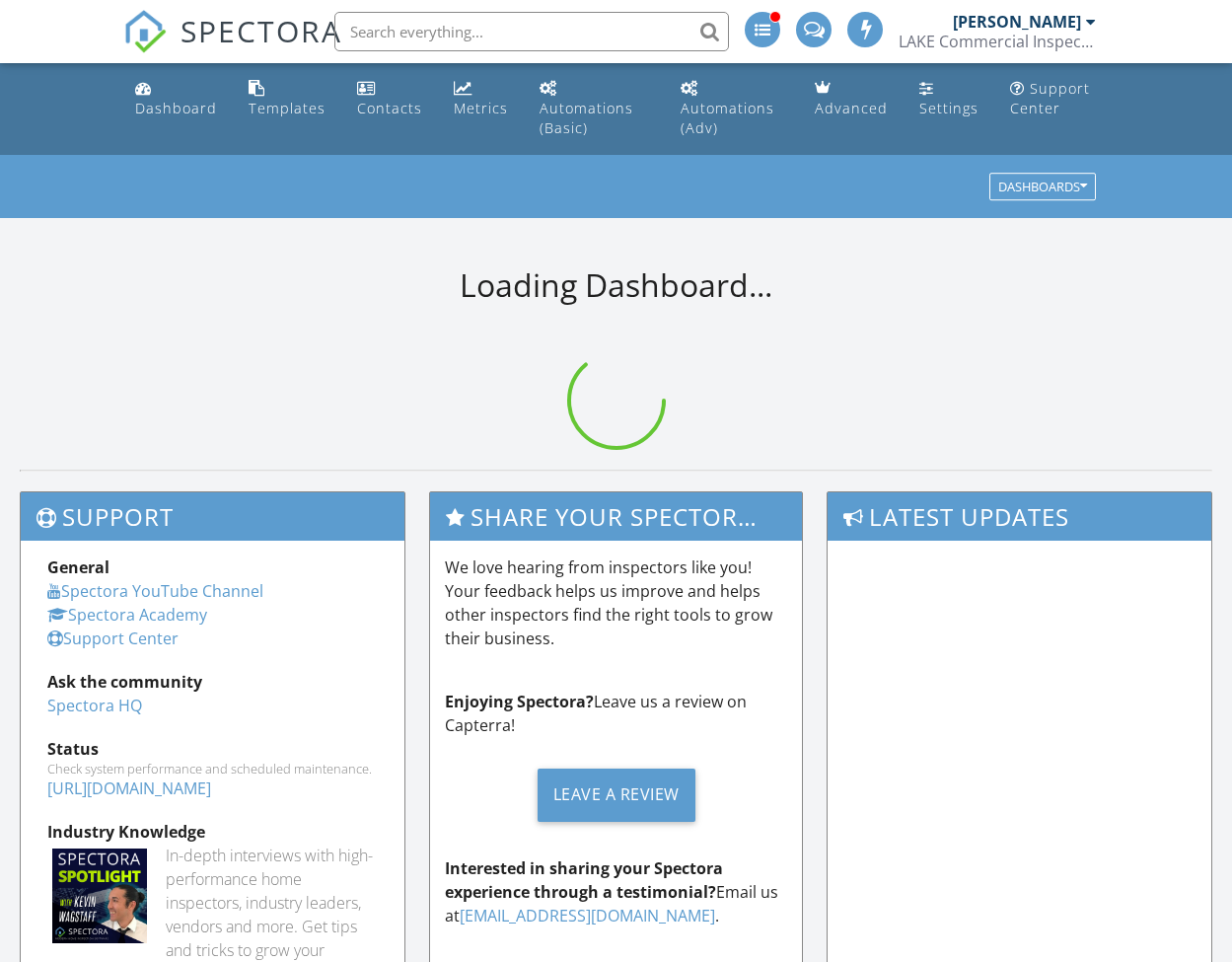 scroll, scrollTop: 0, scrollLeft: 0, axis: both 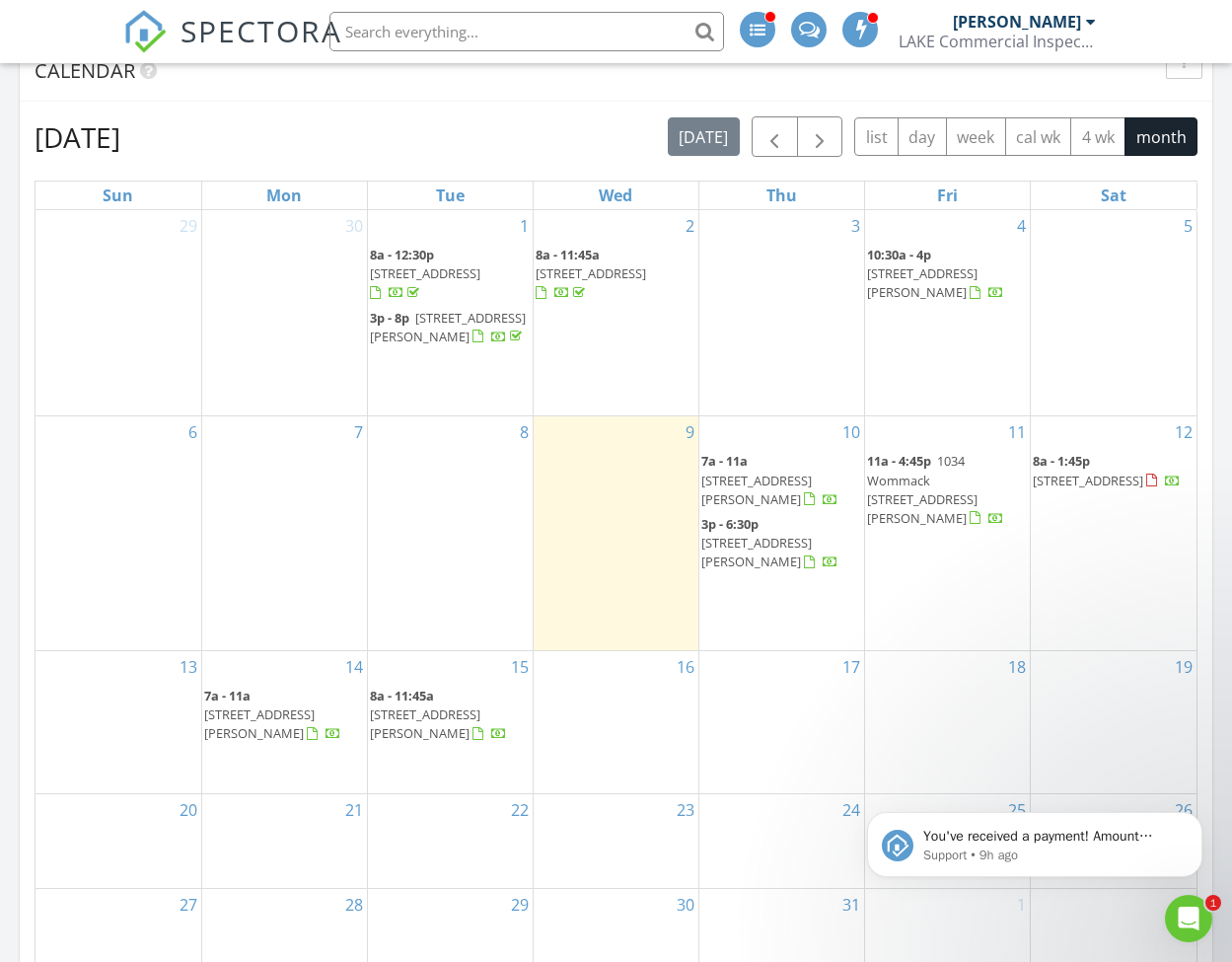 click on "[STREET_ADDRESS][PERSON_NAME]" at bounding box center [757, 489] 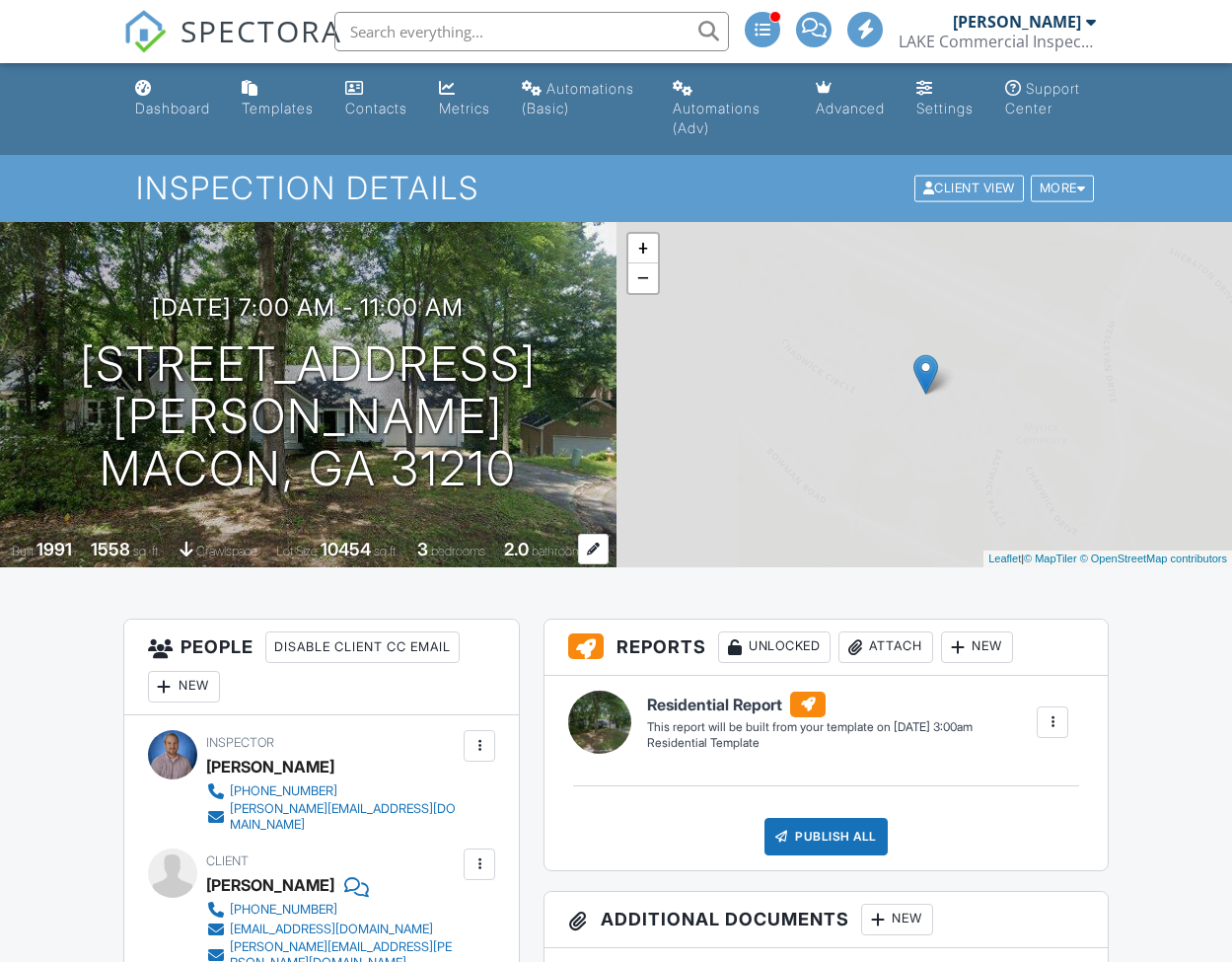 scroll, scrollTop: 0, scrollLeft: 0, axis: both 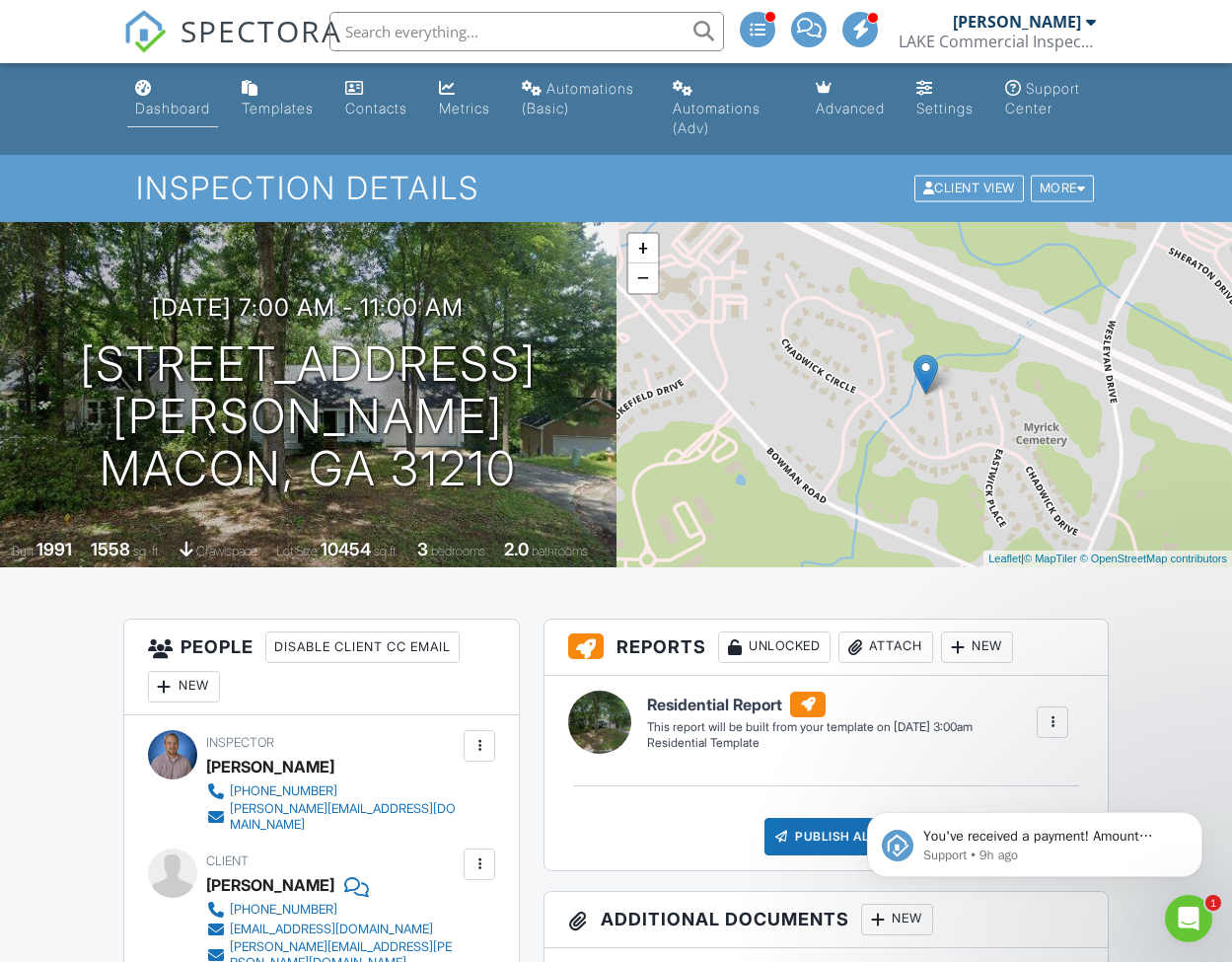 click on "Dashboard" at bounding box center [173, 108] 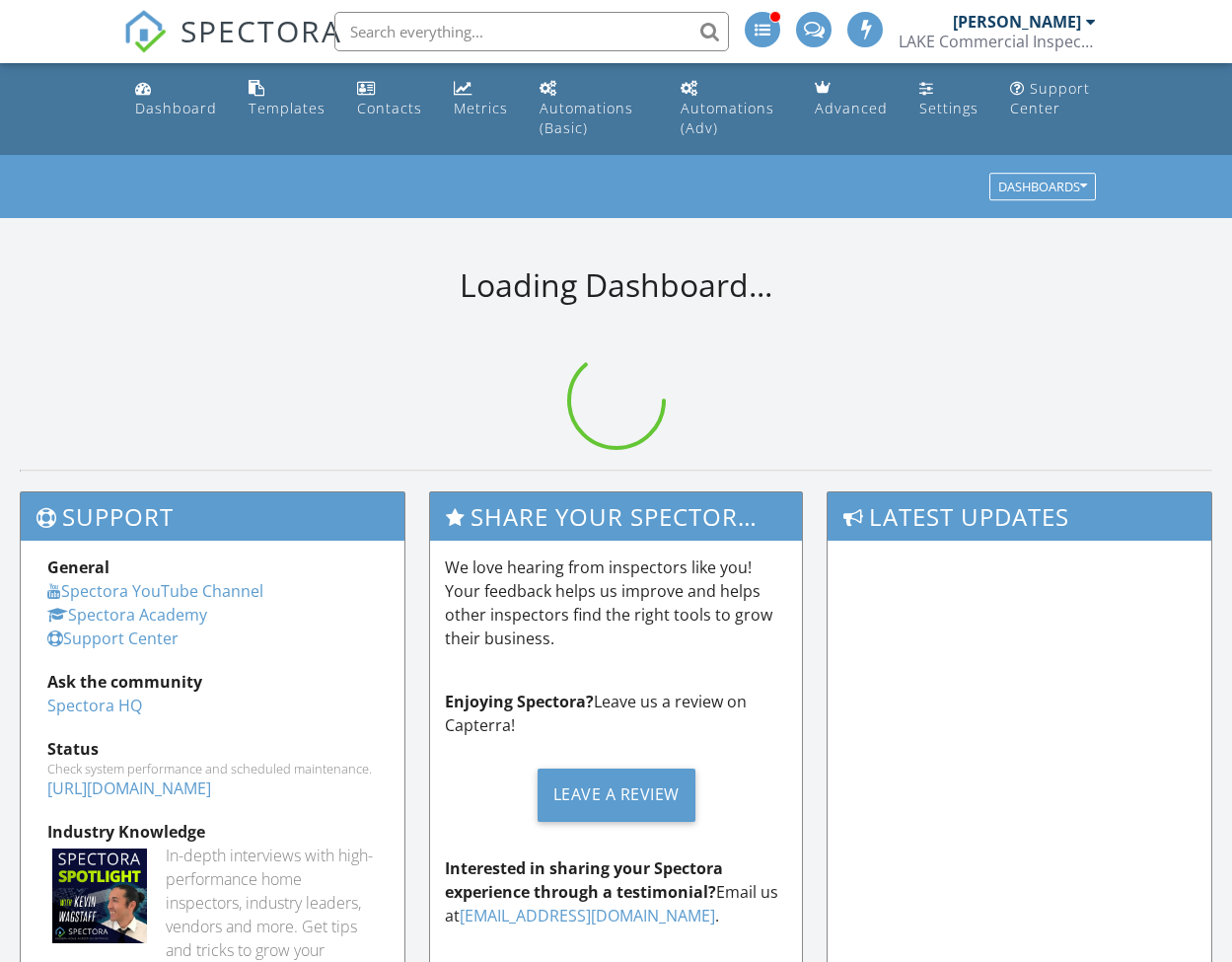 scroll, scrollTop: 0, scrollLeft: 0, axis: both 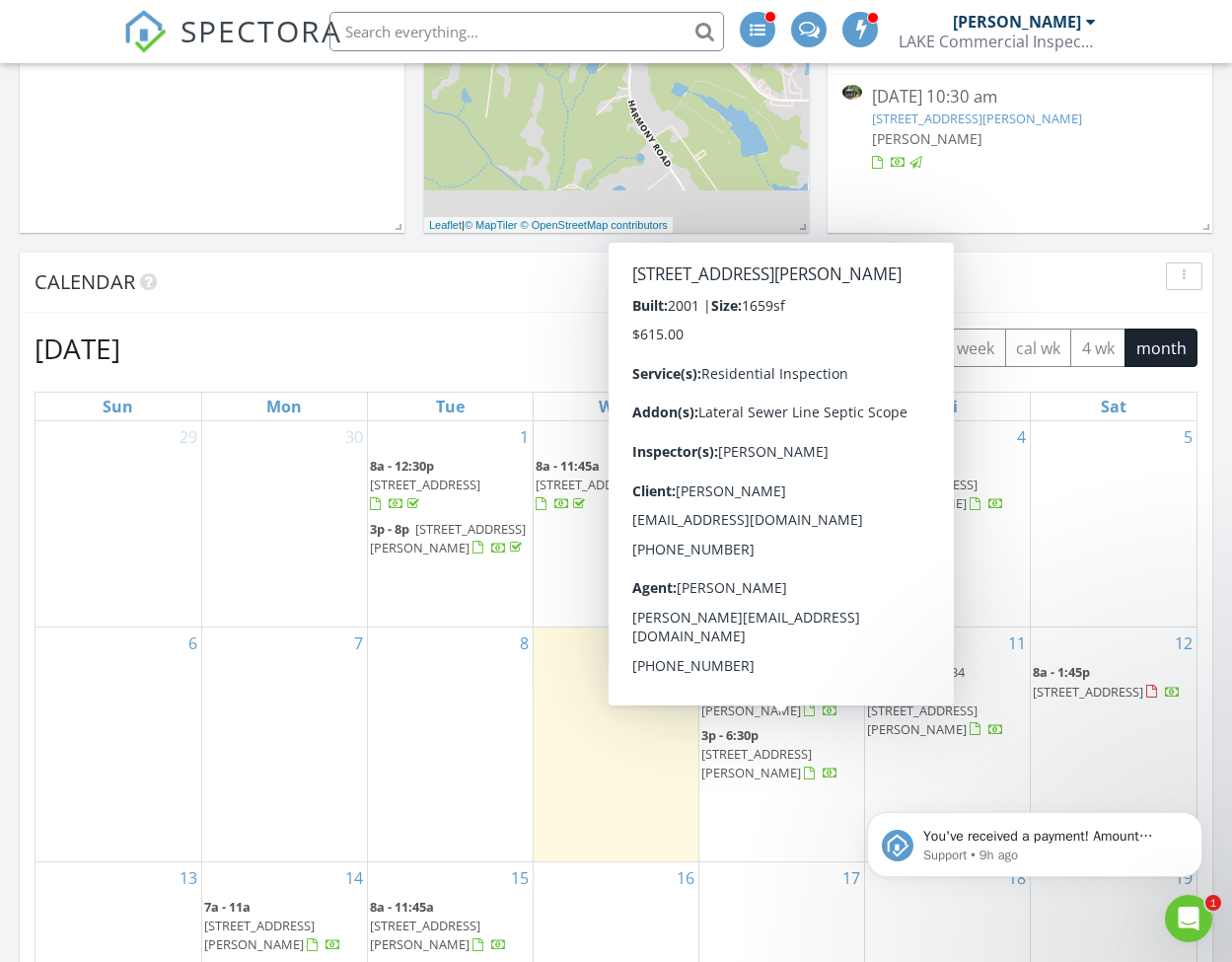 click on "[STREET_ADDRESS][PERSON_NAME]" at bounding box center (757, 763) 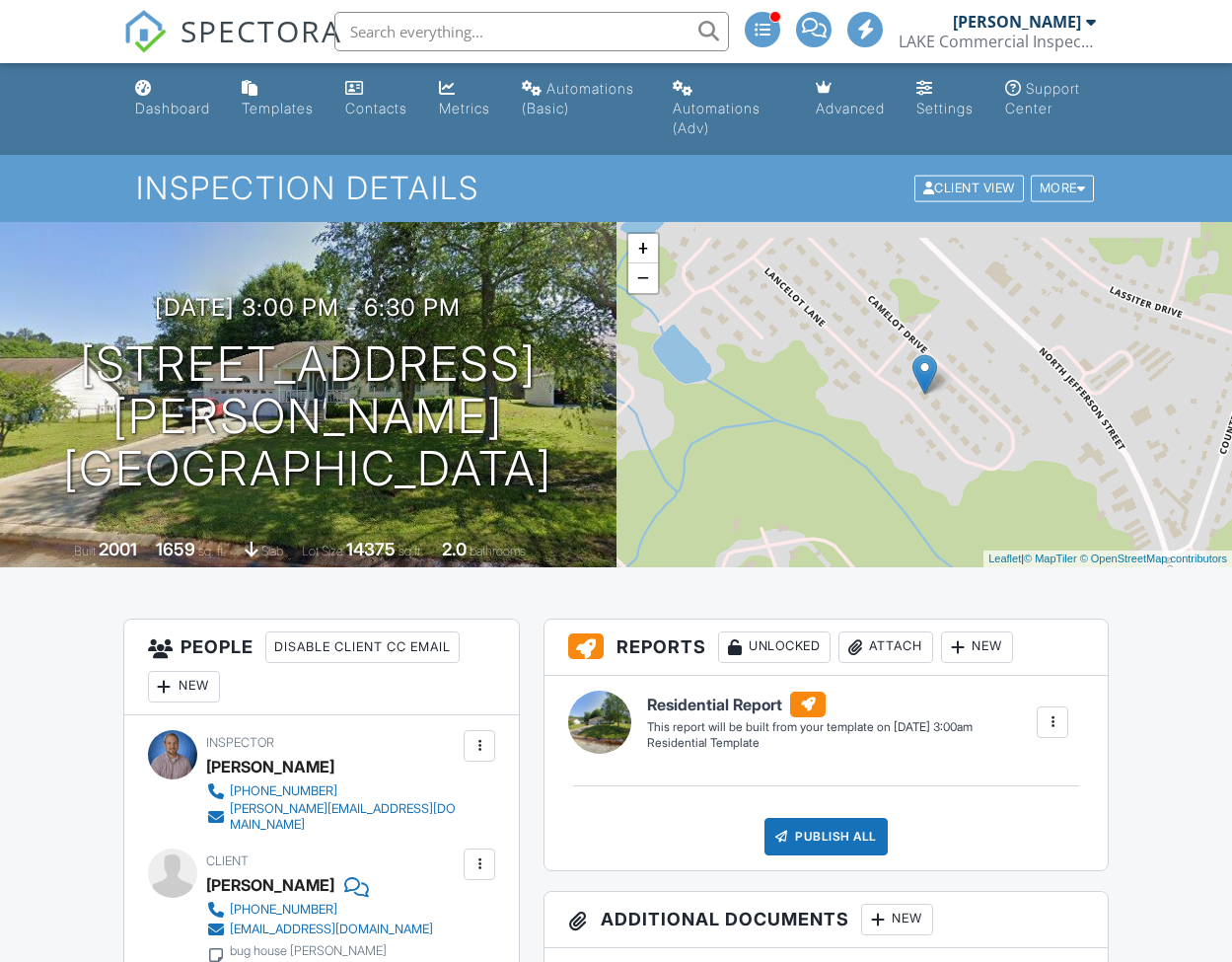 scroll, scrollTop: 654, scrollLeft: 0, axis: vertical 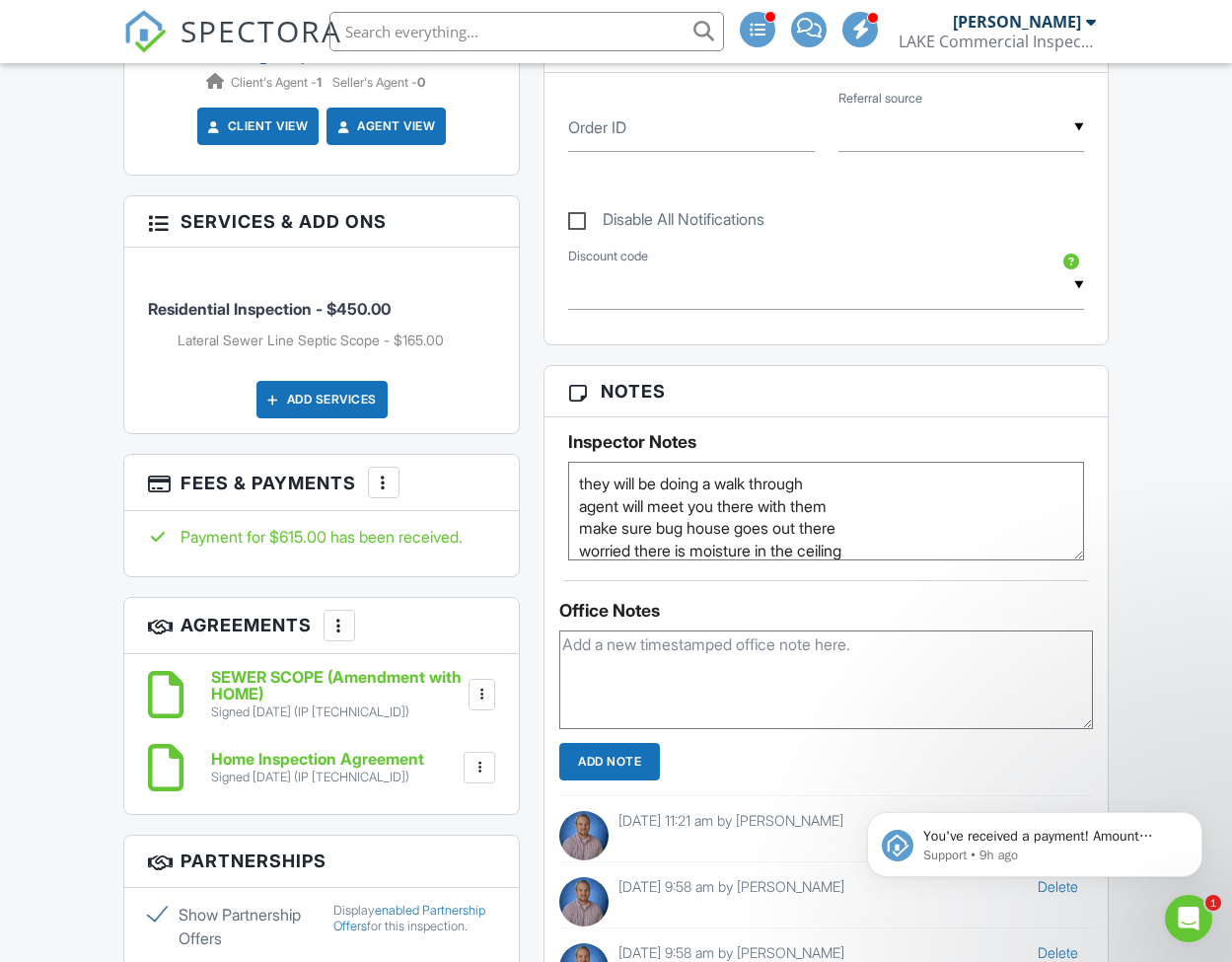 click 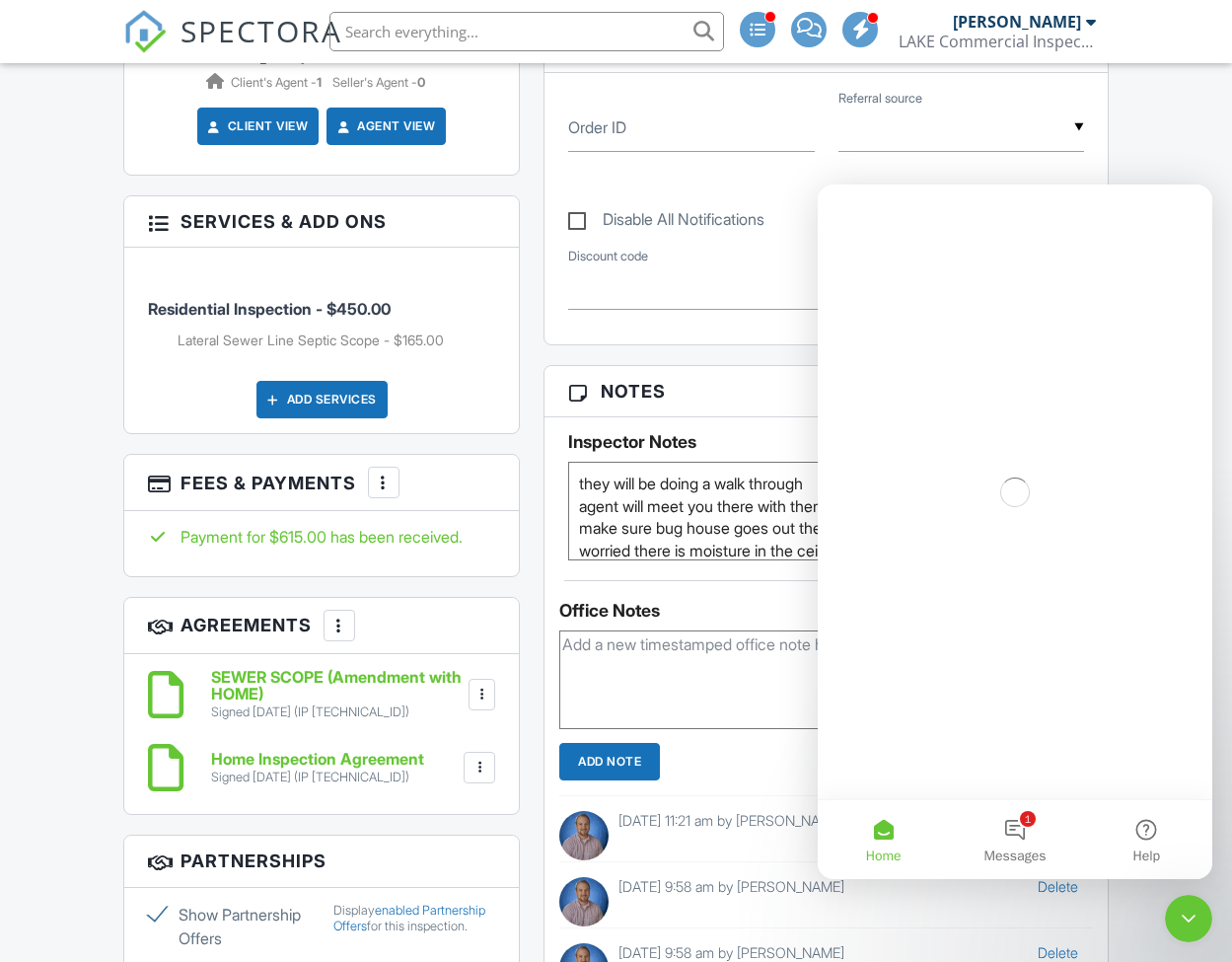 scroll, scrollTop: 0, scrollLeft: 0, axis: both 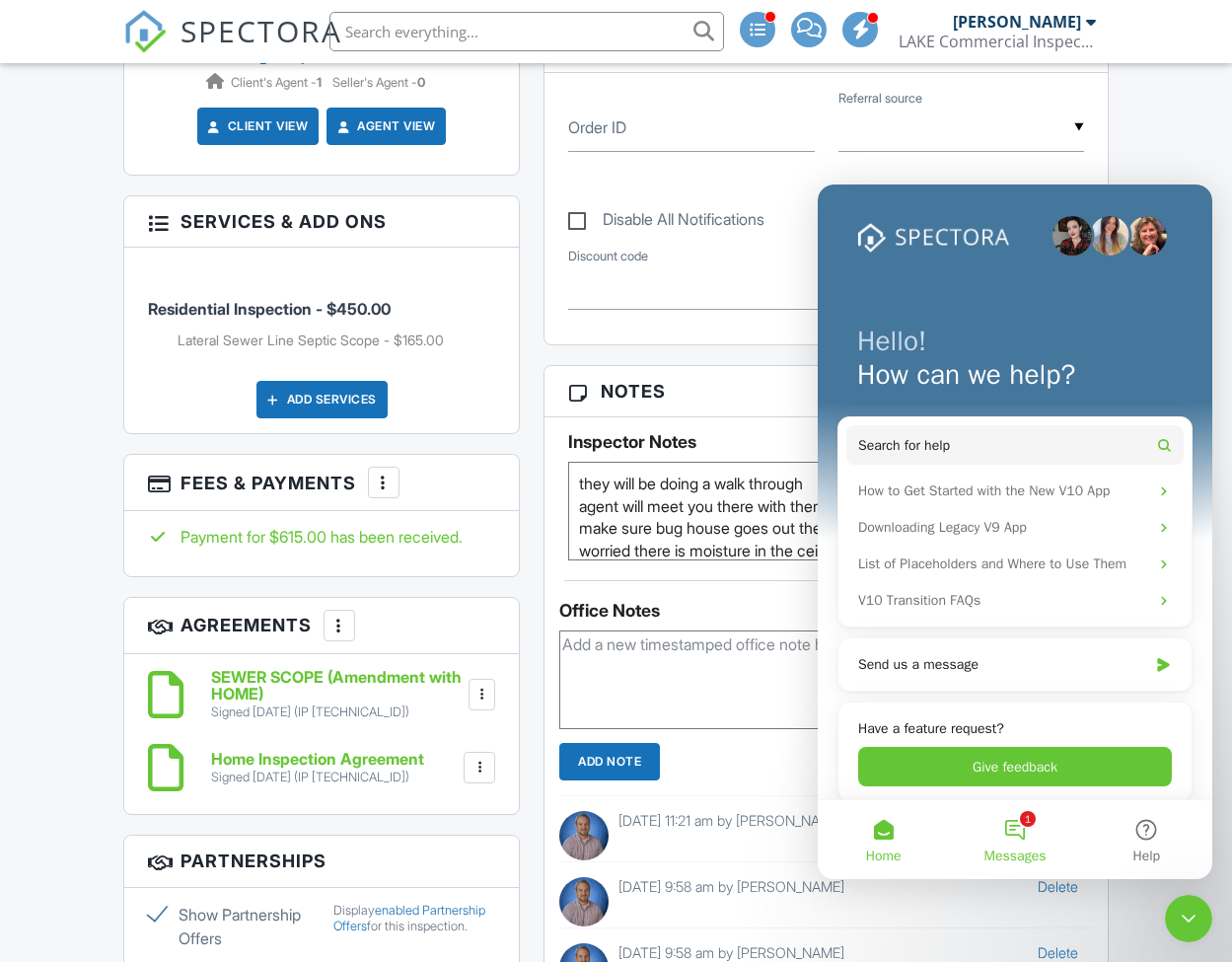 click on "1 Messages" at bounding box center (1014, 840) 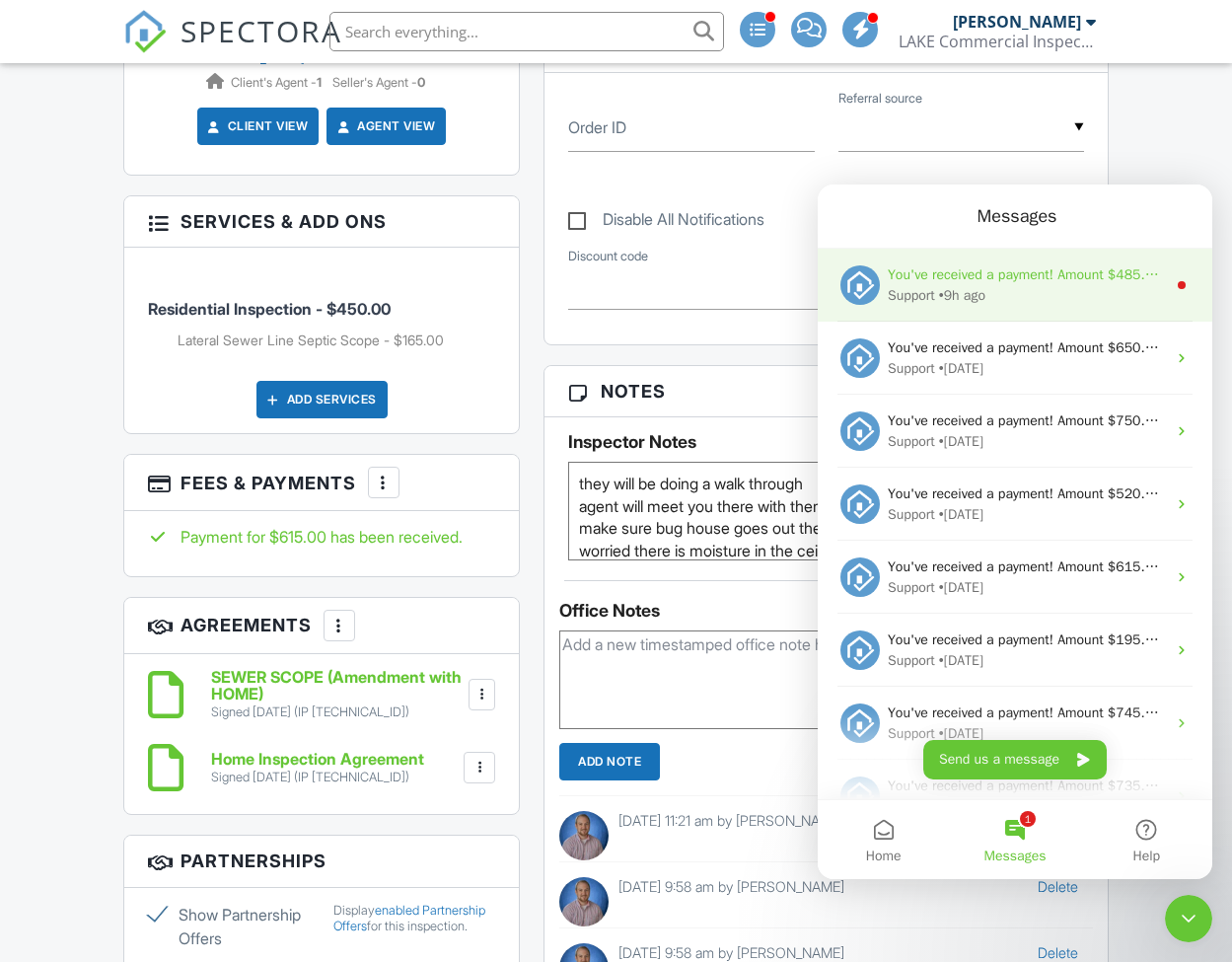 click on "Support •  9h ago" at bounding box center (1027, 295) 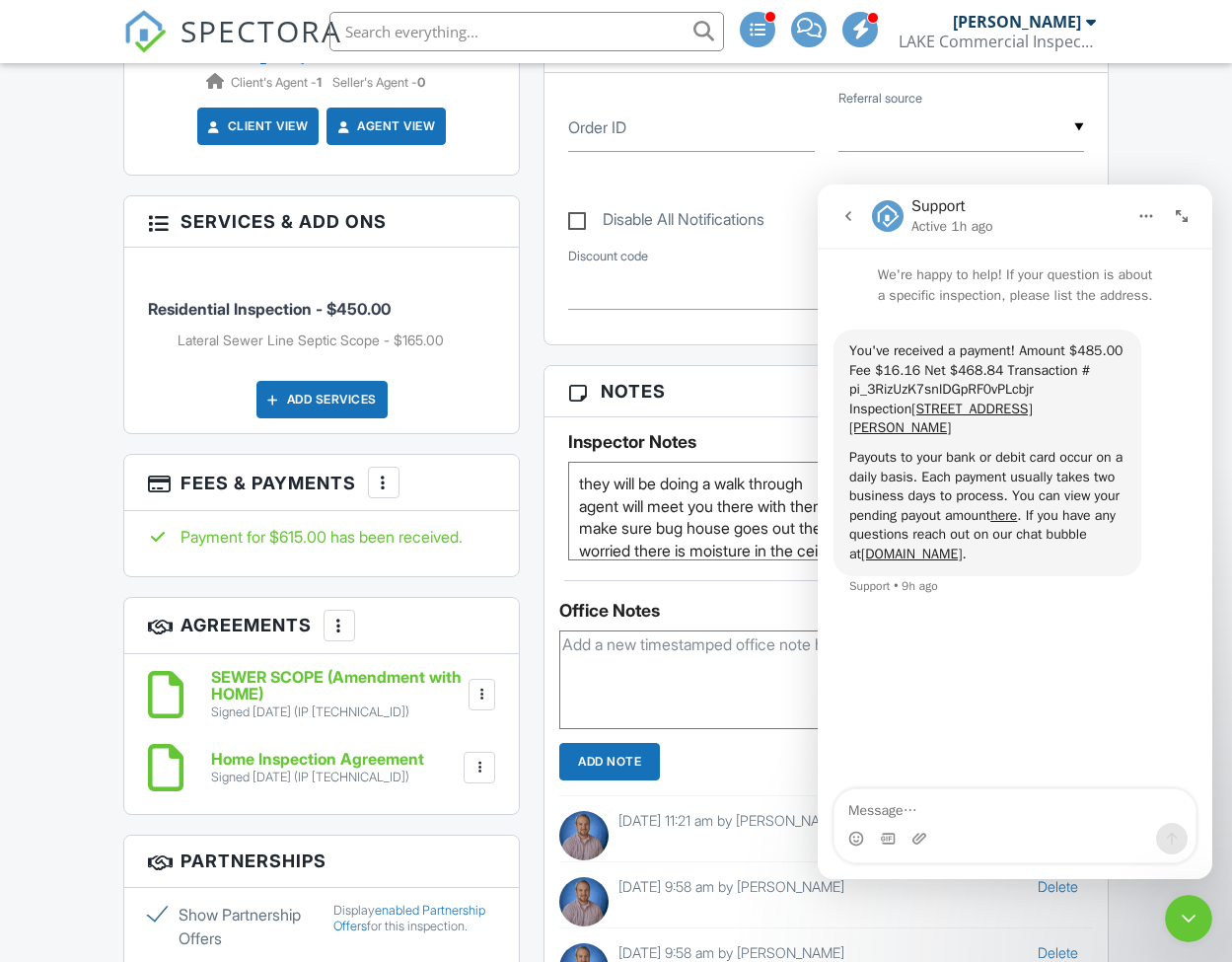 click 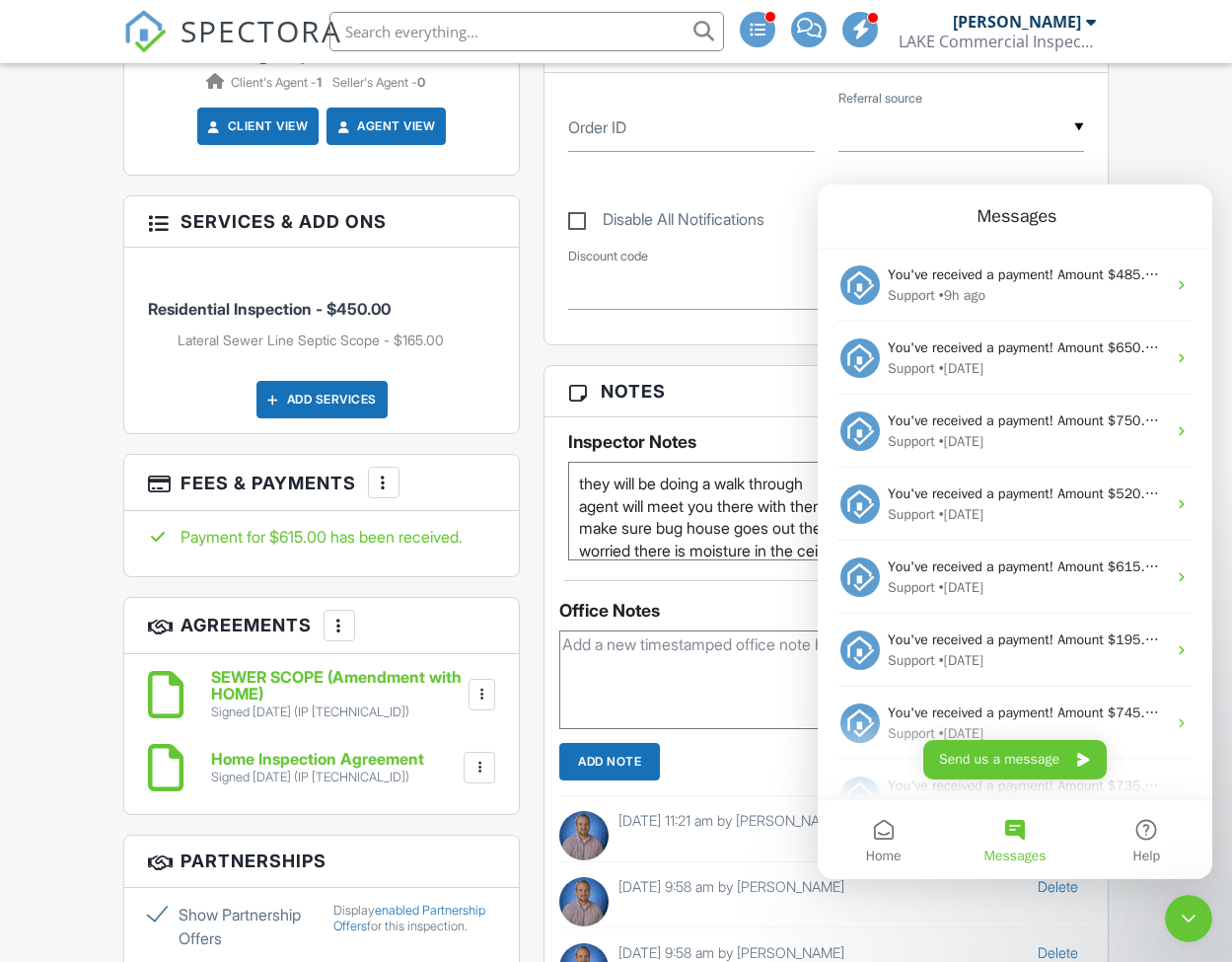 click 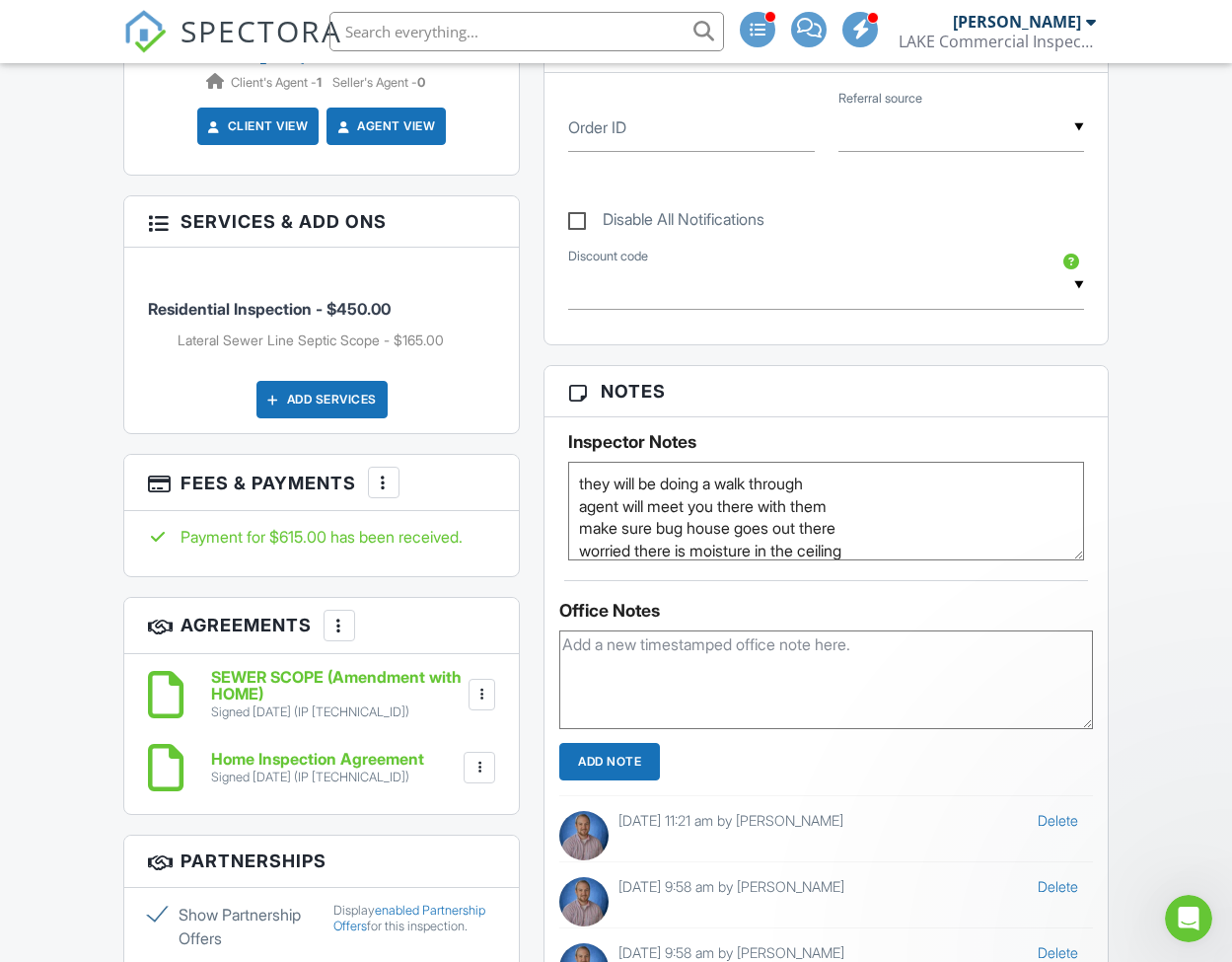 scroll, scrollTop: 0, scrollLeft: 0, axis: both 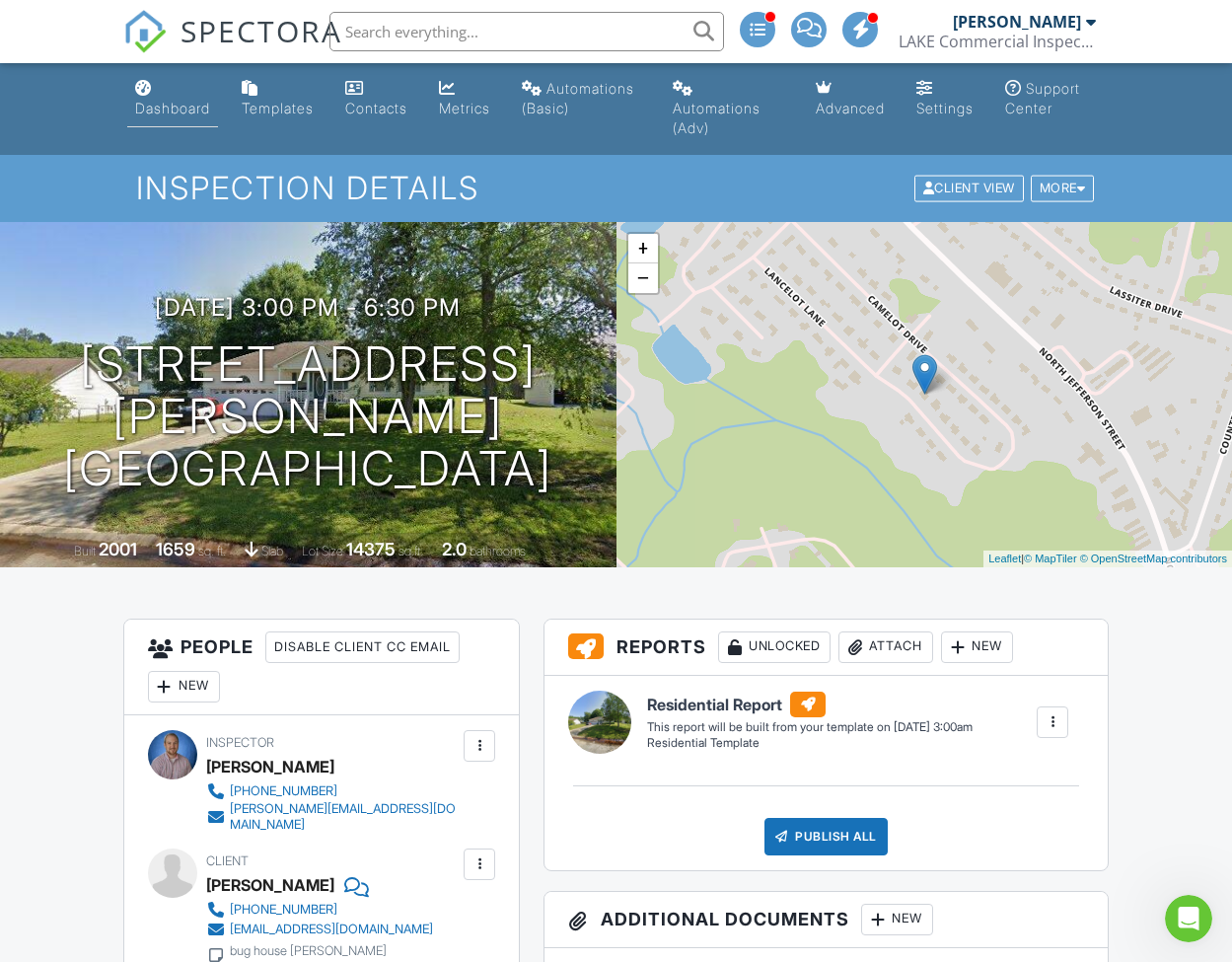 click on "Dashboard" at bounding box center (173, 108) 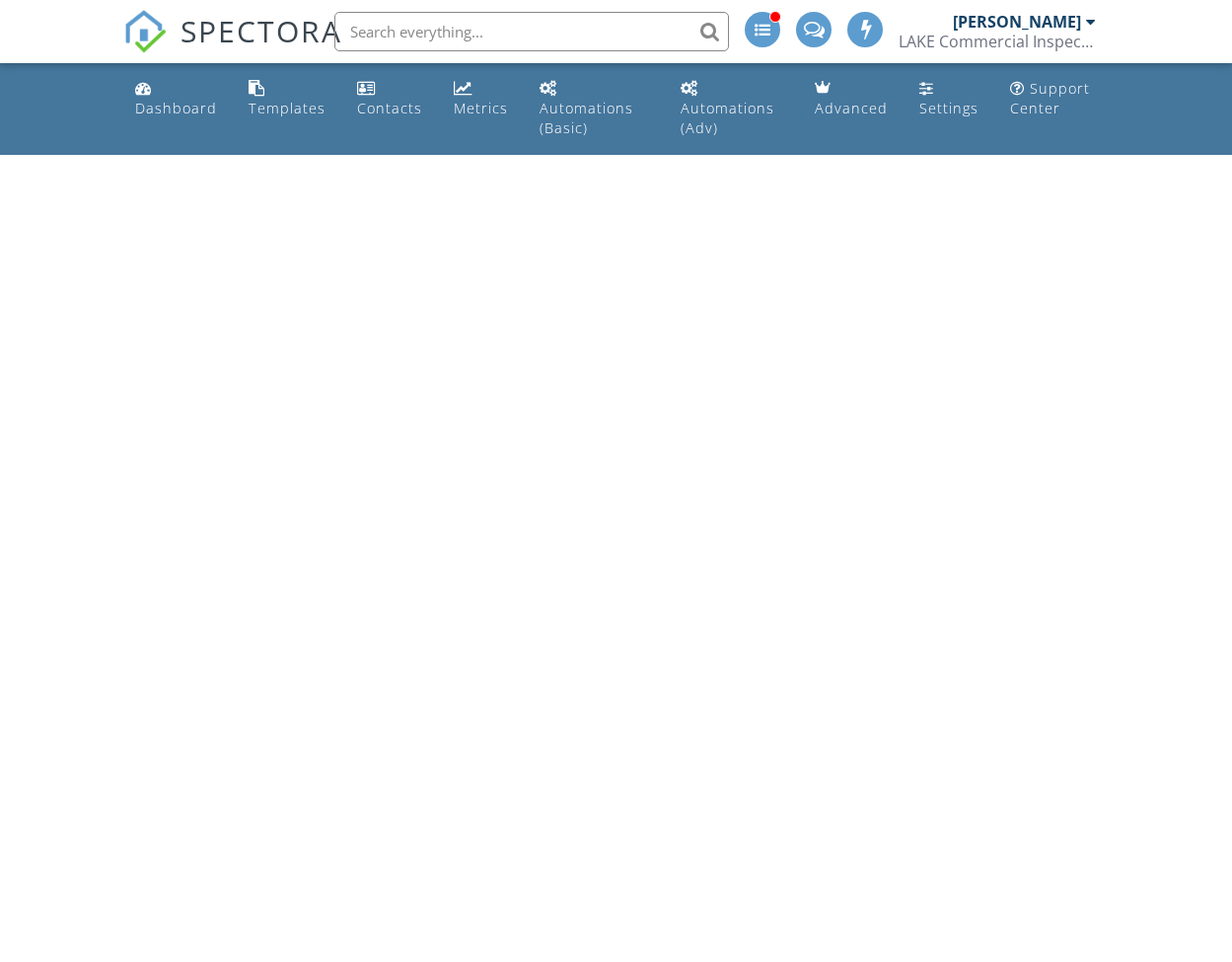 scroll, scrollTop: 0, scrollLeft: 0, axis: both 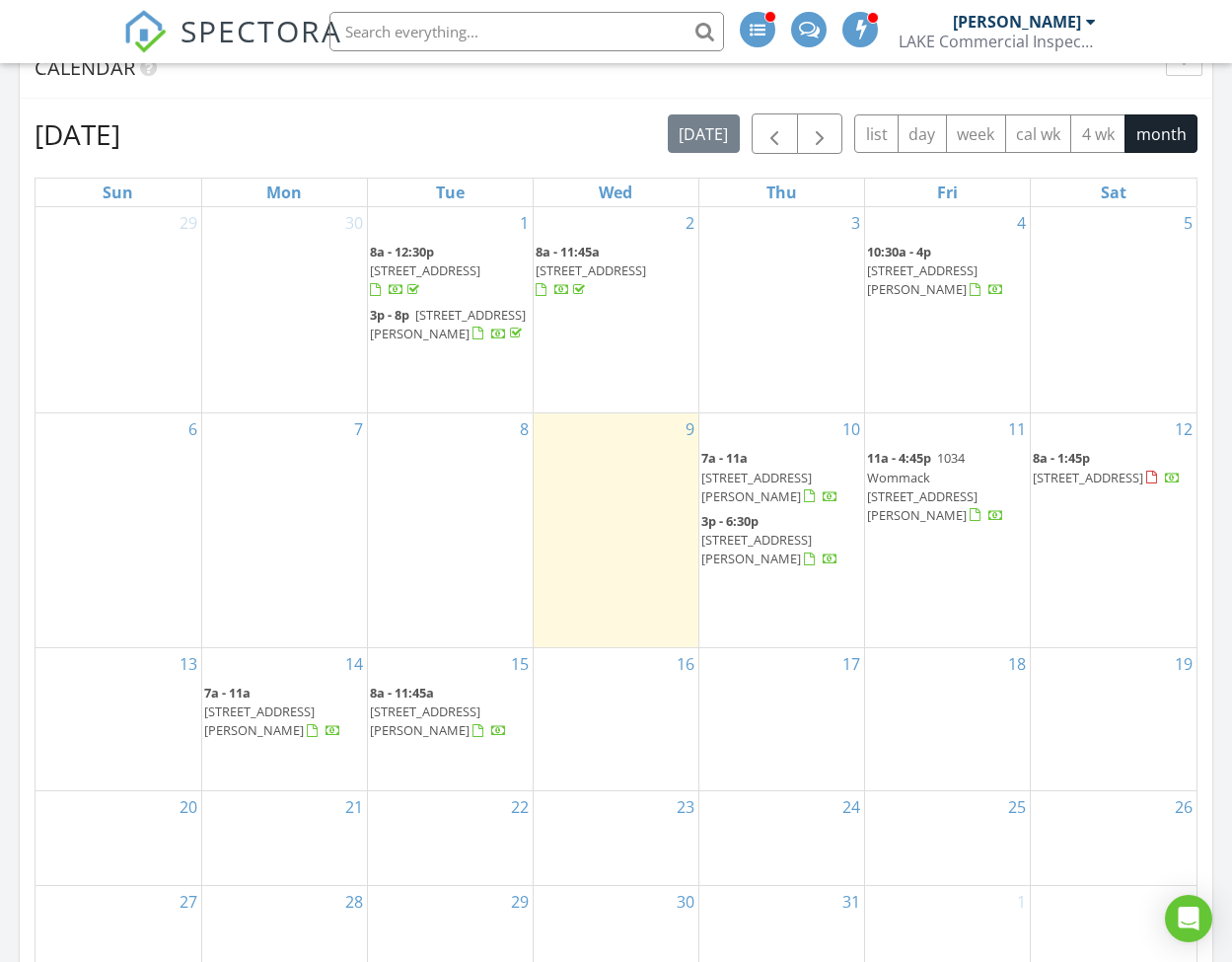 click on "[STREET_ADDRESS][PERSON_NAME]" at bounding box center (757, 486) 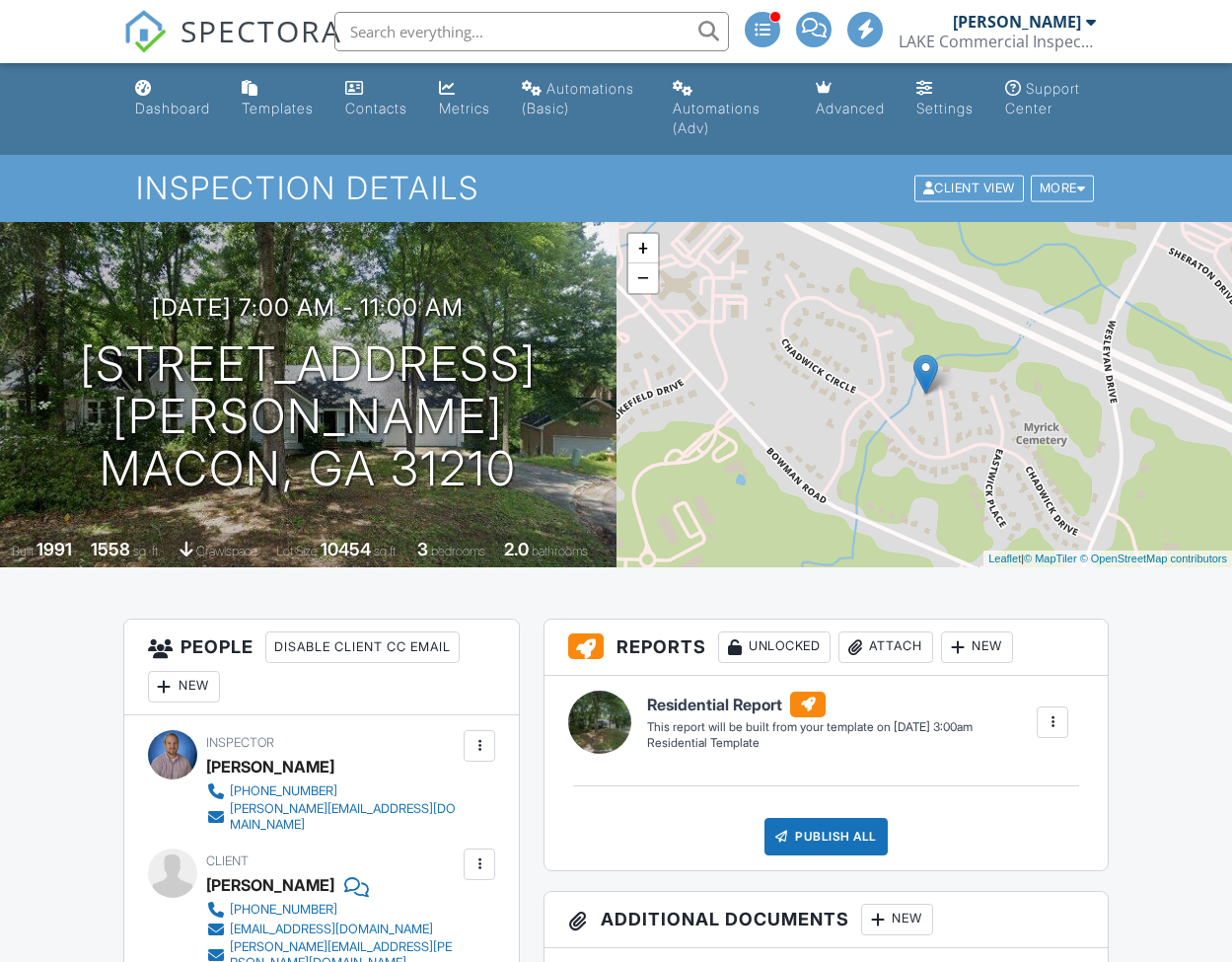 scroll, scrollTop: 575, scrollLeft: 0, axis: vertical 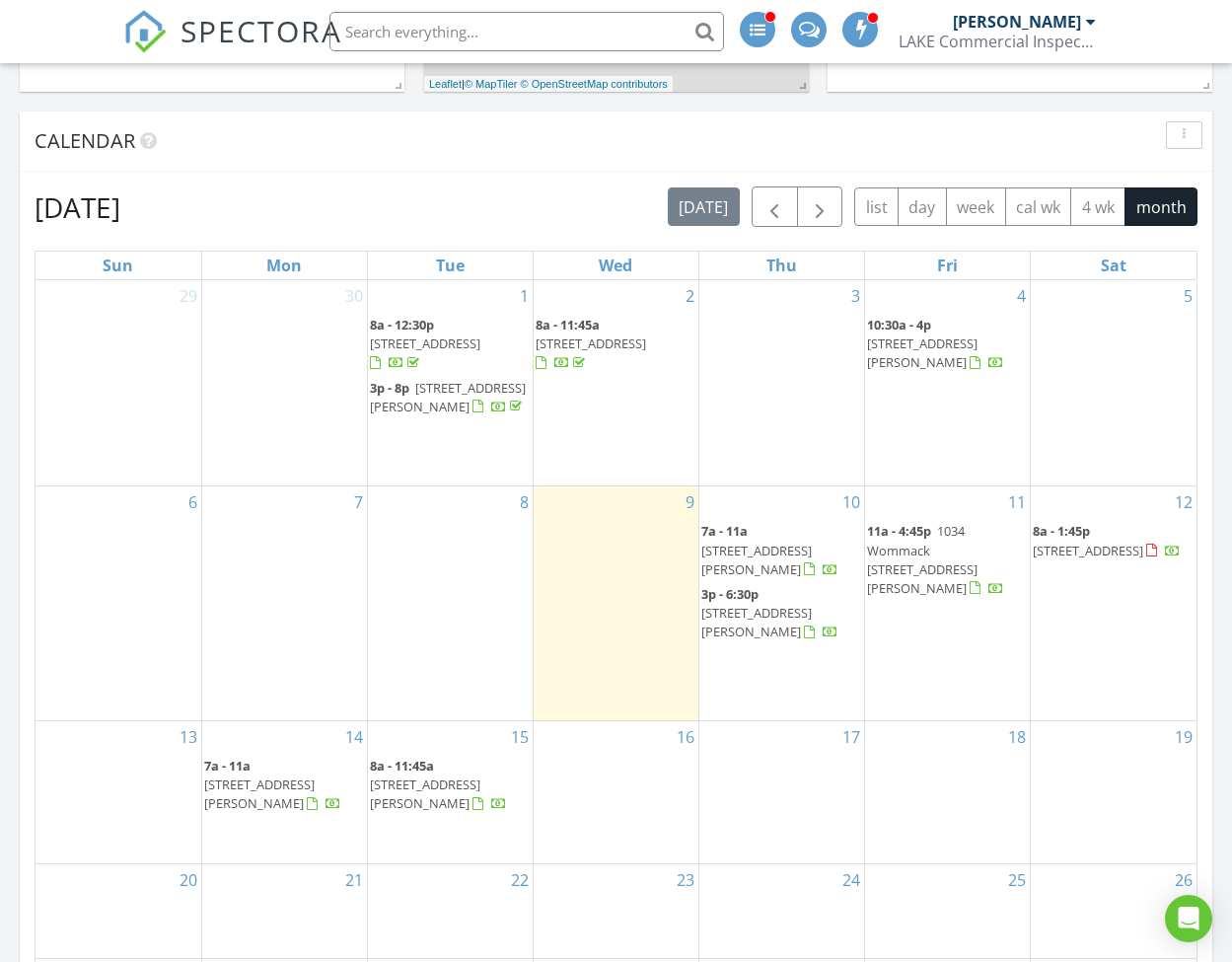 click on "314 Chadwick Ct, Macon 31210" at bounding box center (757, 559) 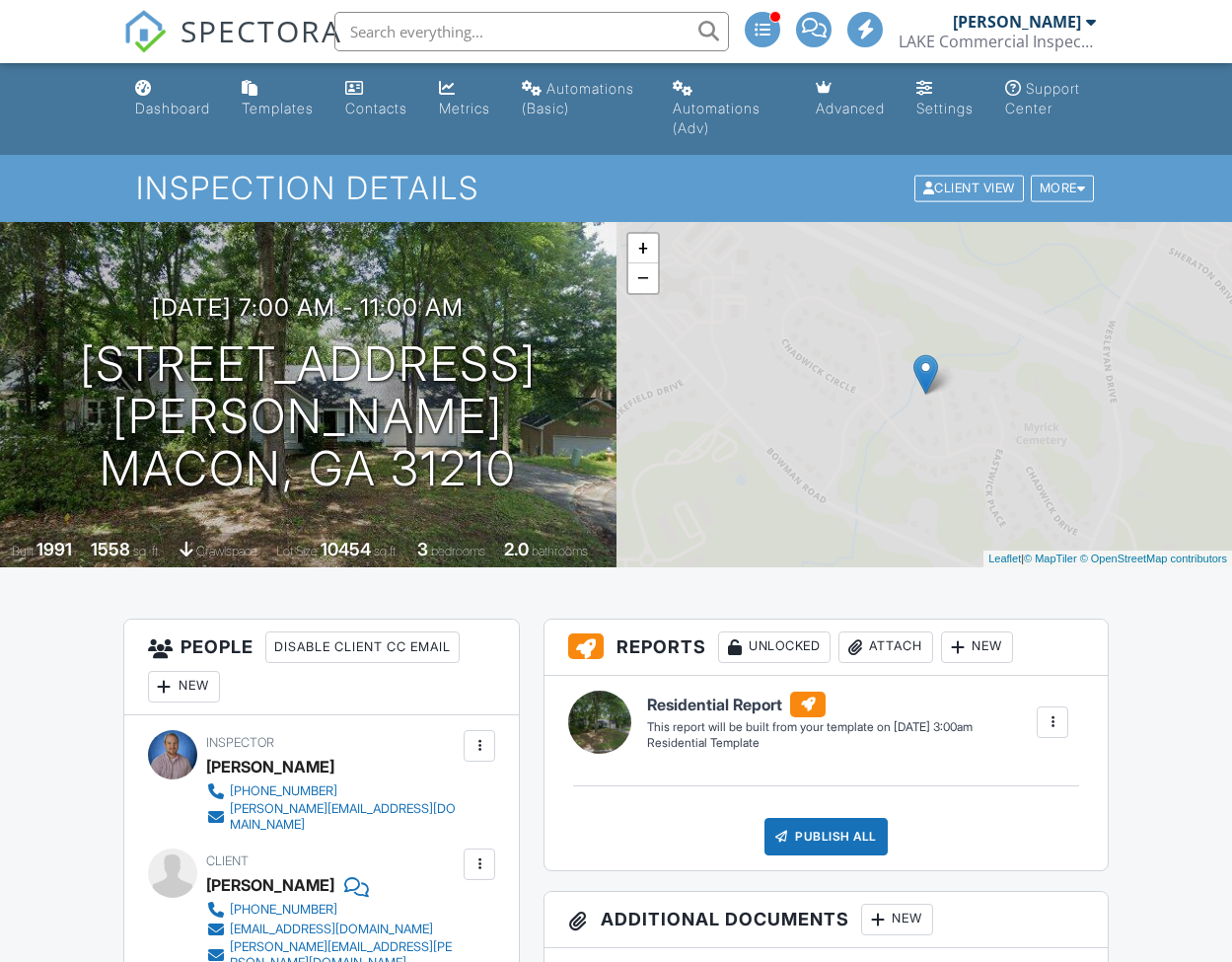 scroll, scrollTop: 0, scrollLeft: 0, axis: both 